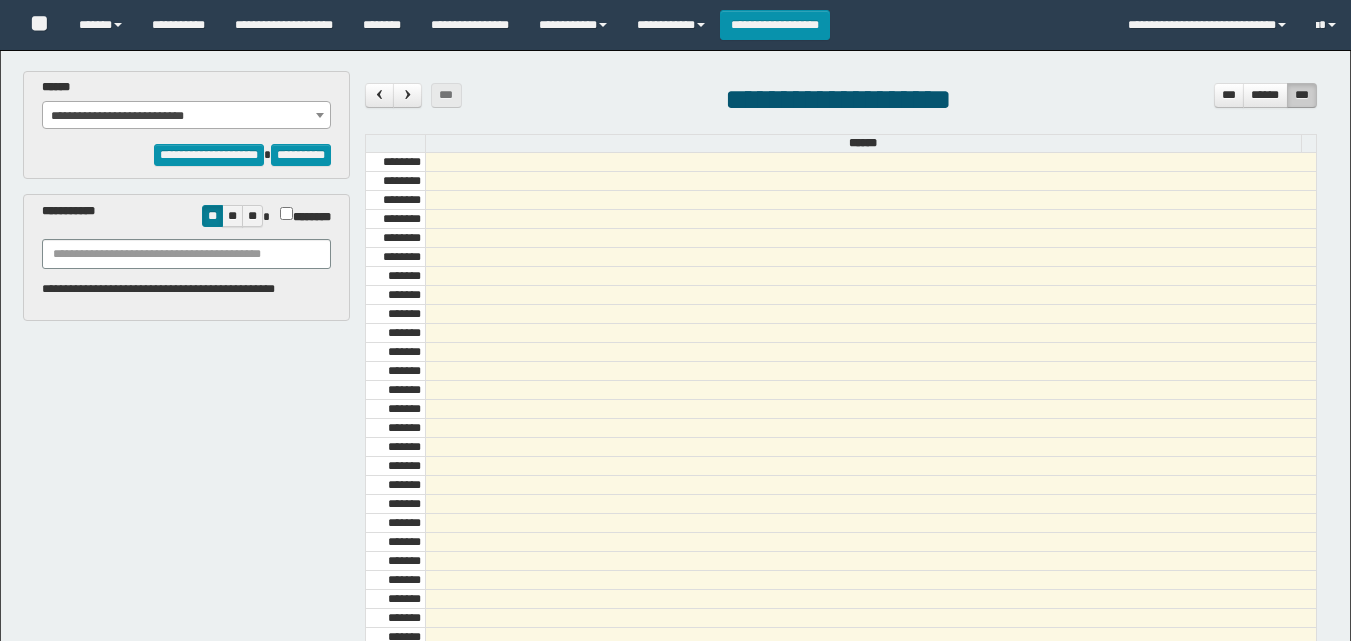 select on "******" 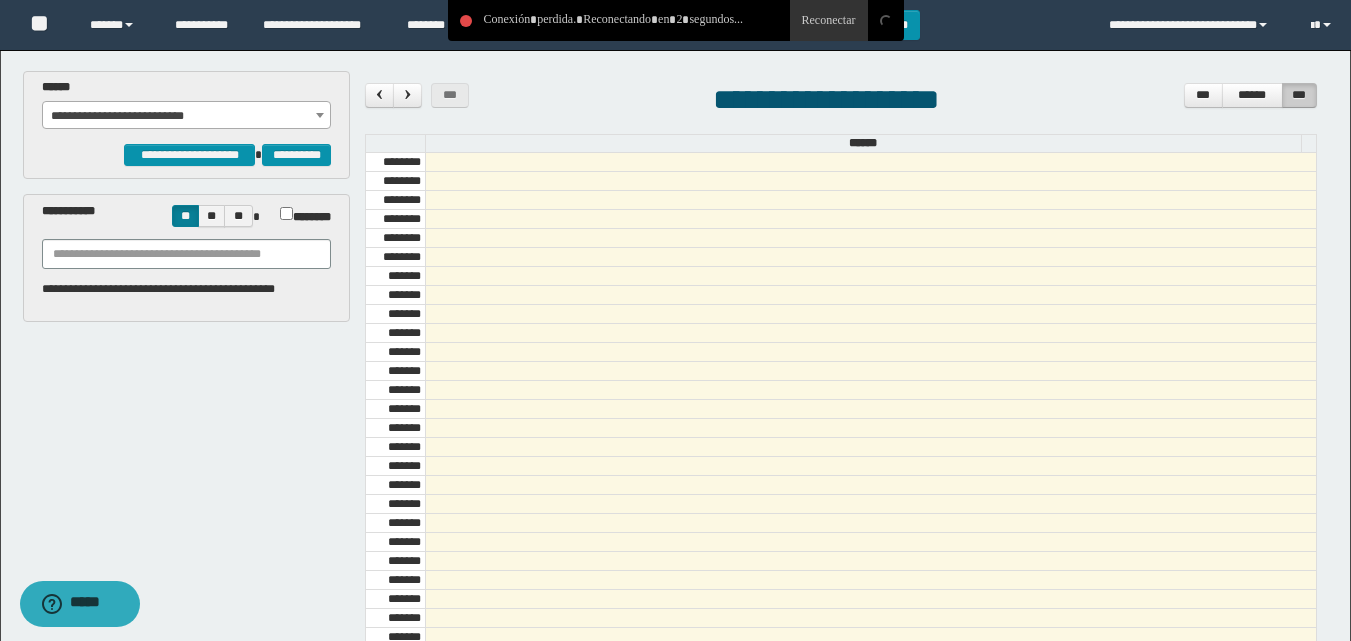scroll, scrollTop: 0, scrollLeft: 0, axis: both 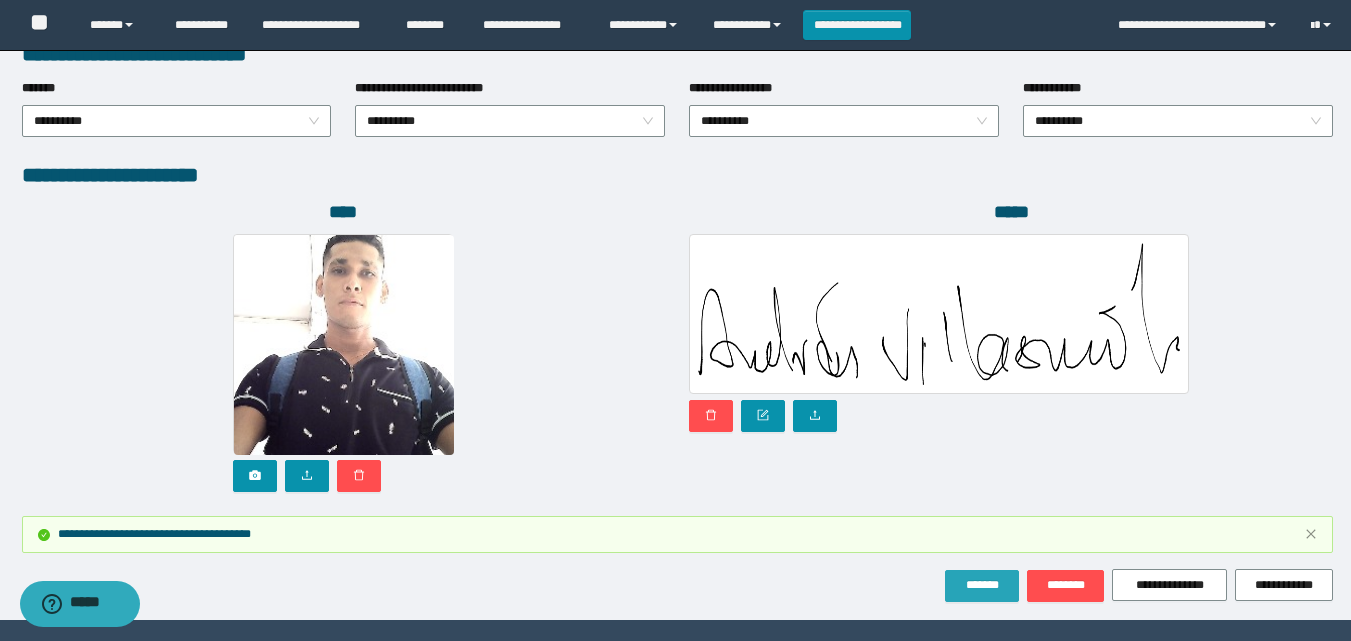 click on "*******" at bounding box center (982, 585) 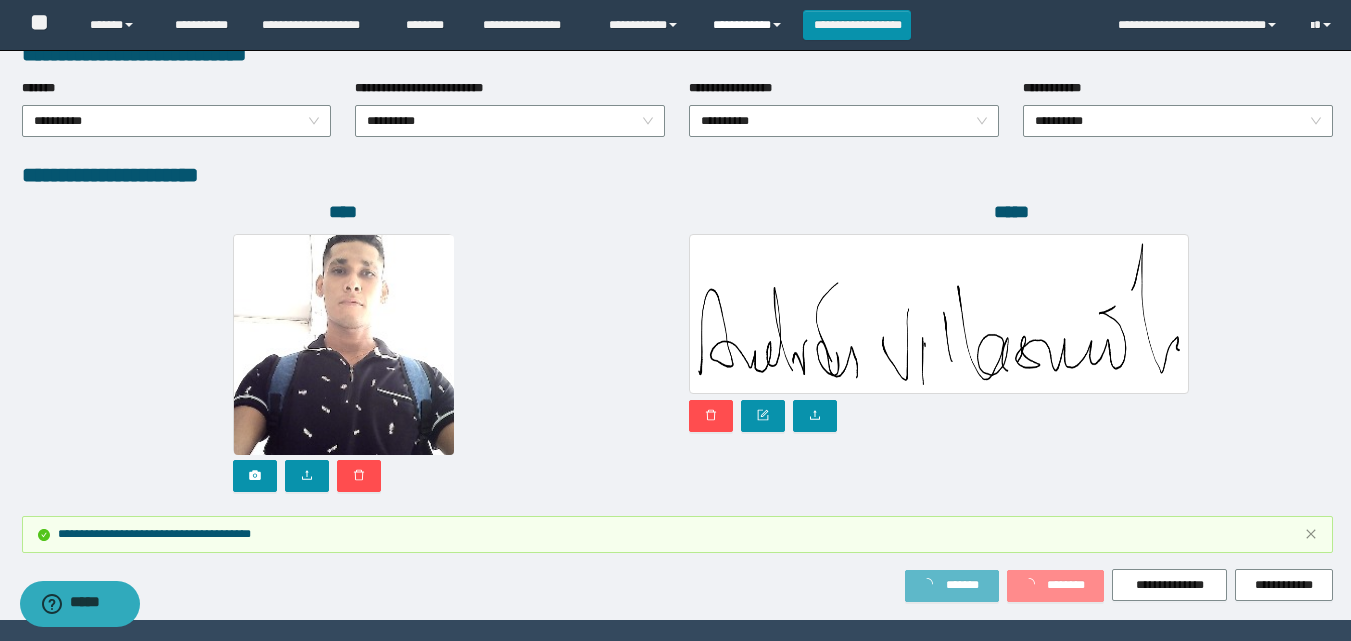 click on "**********" at bounding box center [750, 25] 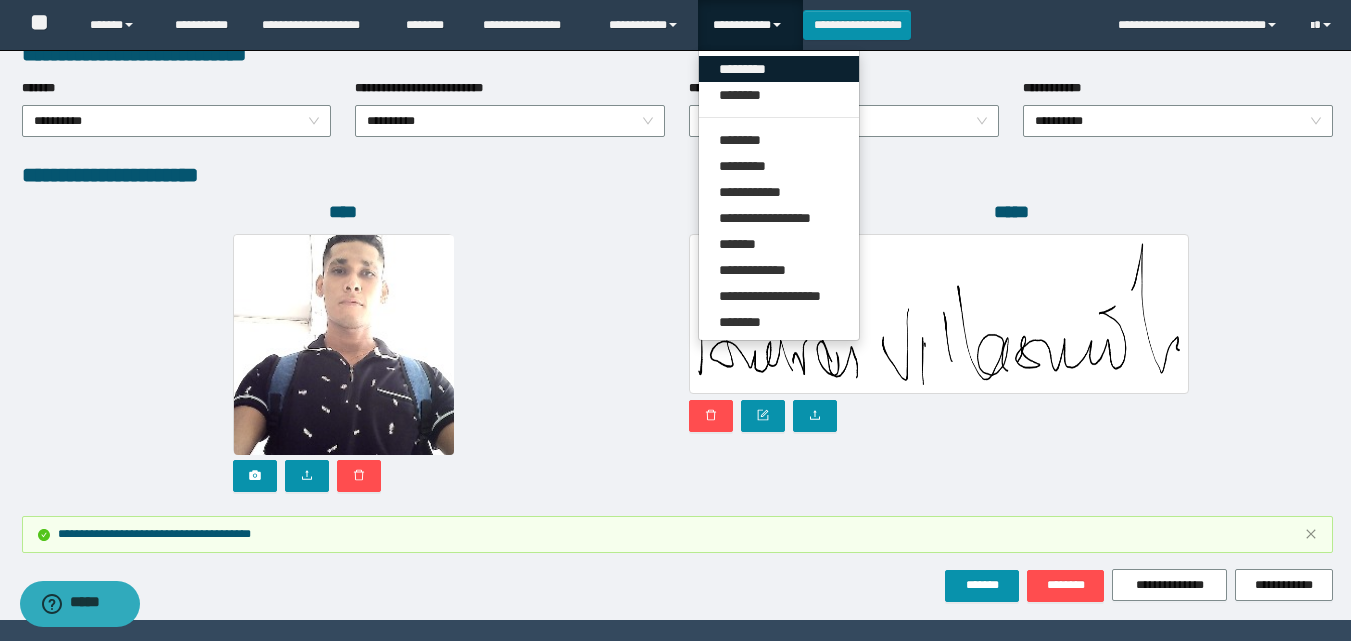 click on "*********" at bounding box center [779, 69] 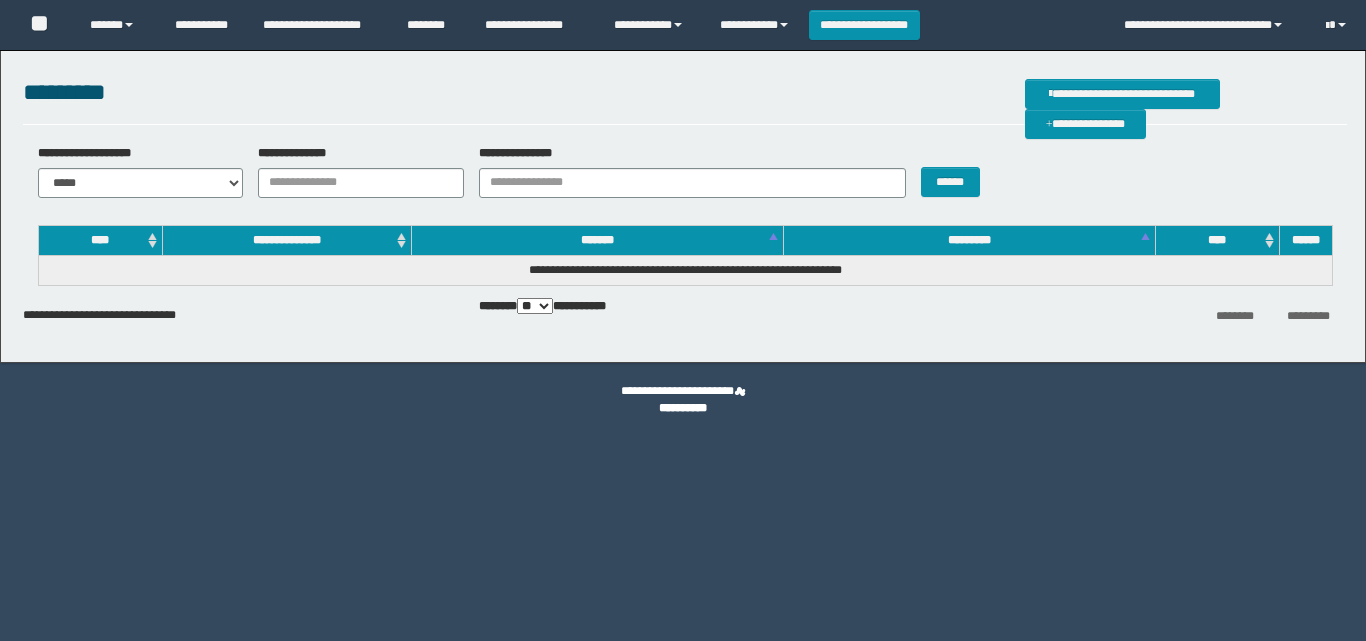 scroll, scrollTop: 0, scrollLeft: 0, axis: both 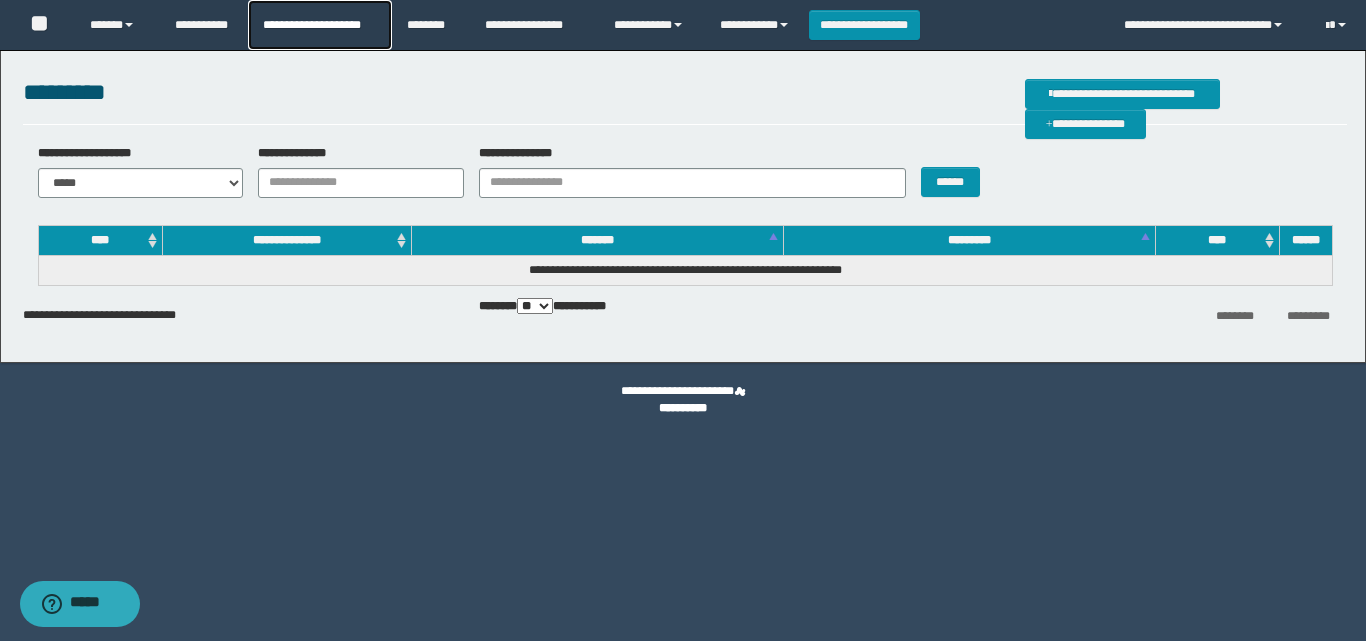click on "**********" at bounding box center [319, 25] 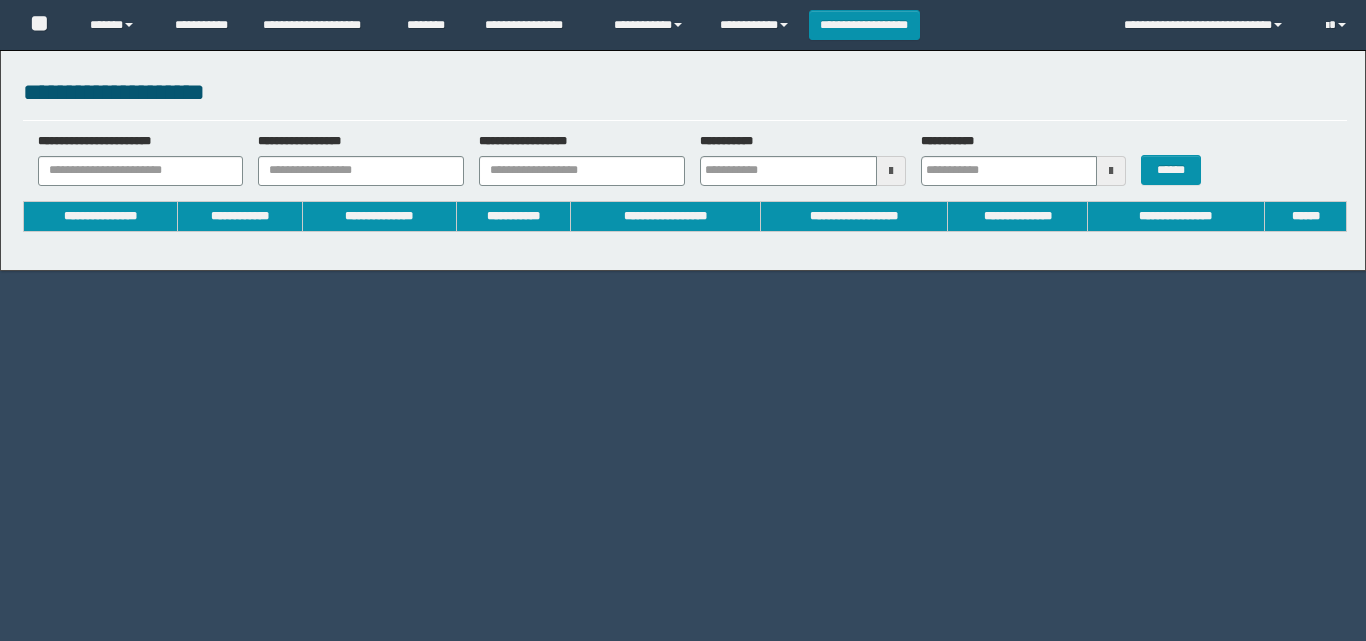 scroll, scrollTop: 0, scrollLeft: 0, axis: both 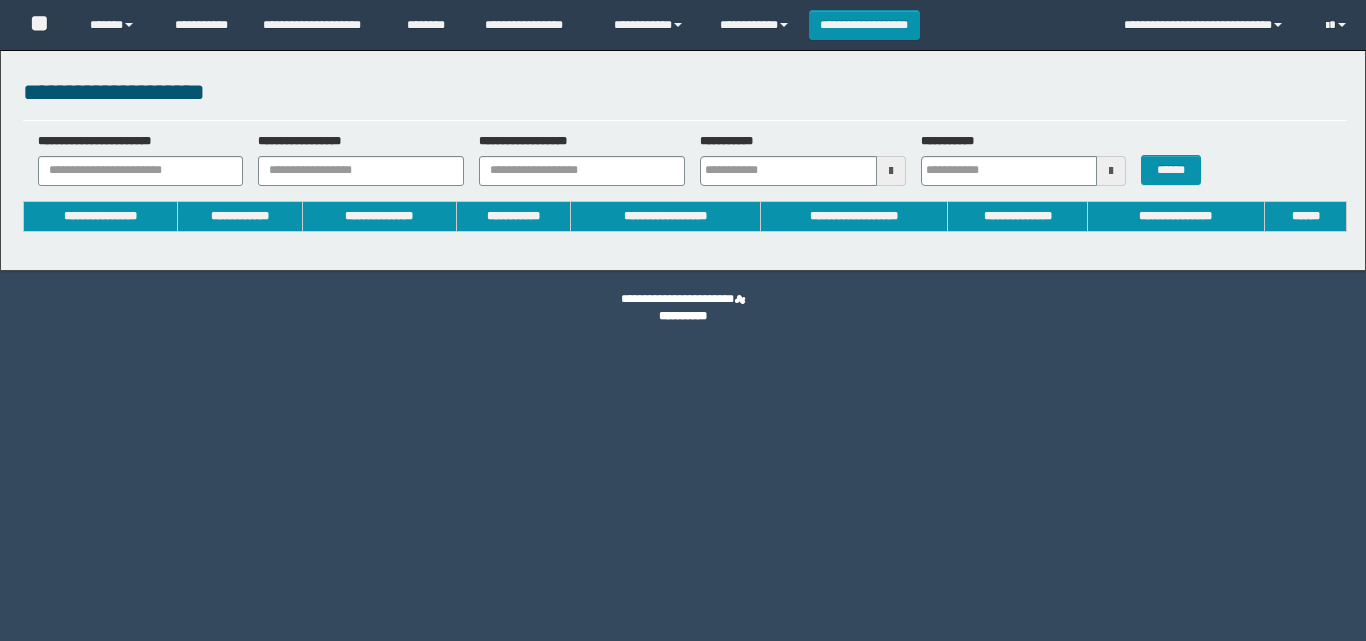 type on "**********" 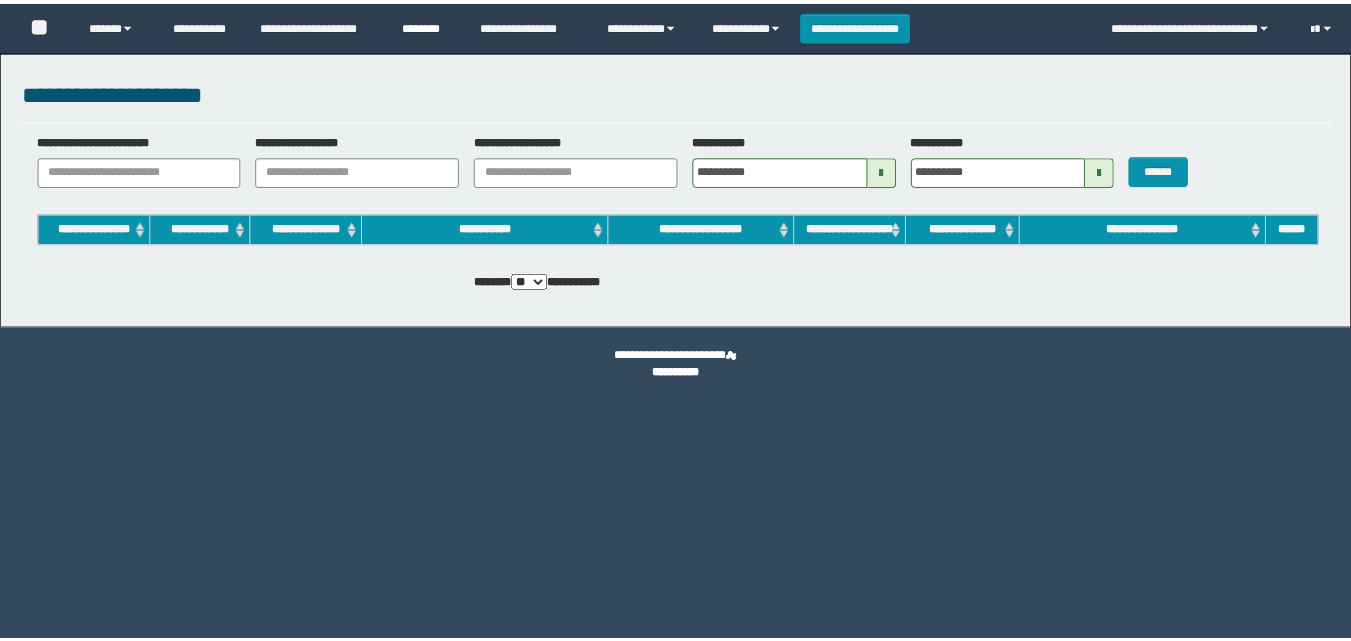 scroll, scrollTop: 0, scrollLeft: 0, axis: both 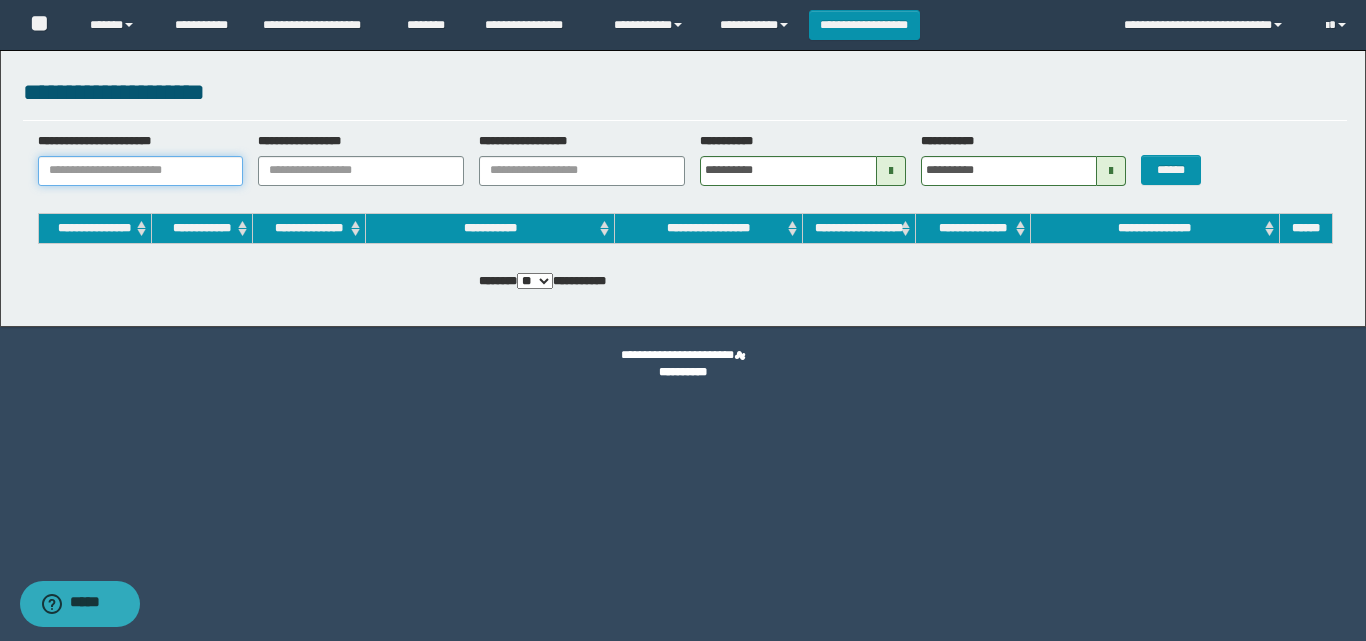 click on "**********" at bounding box center (141, 171) 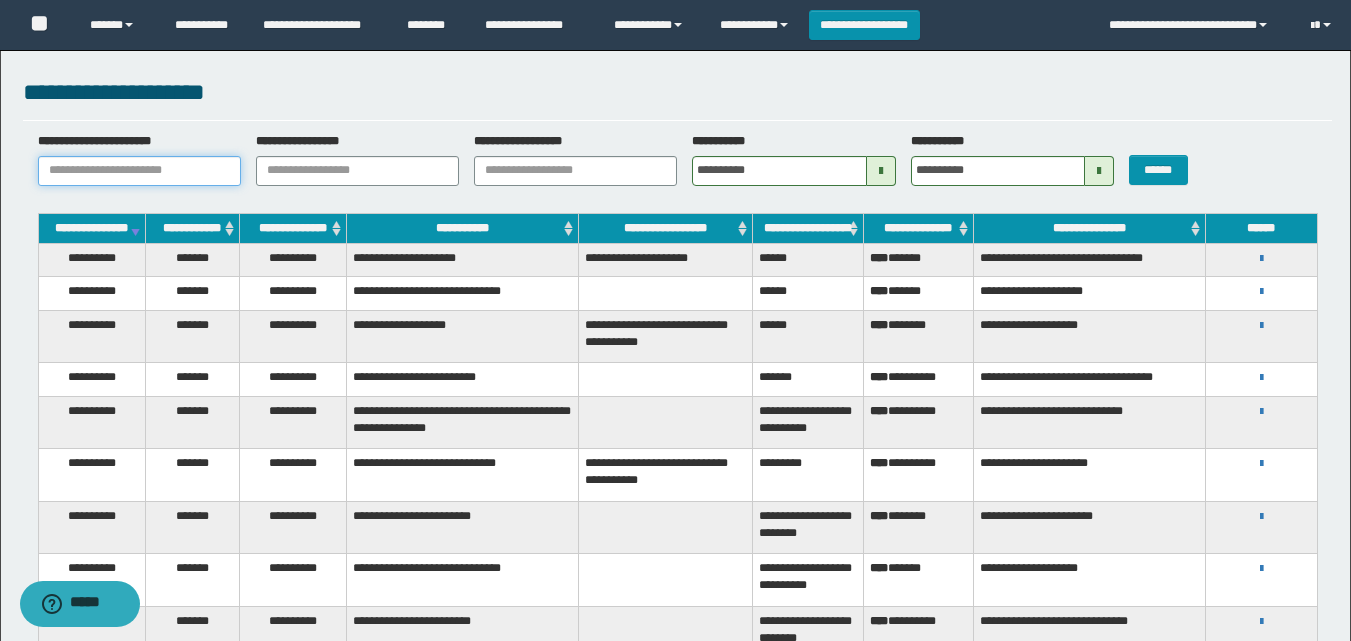 click on "**********" at bounding box center (139, 171) 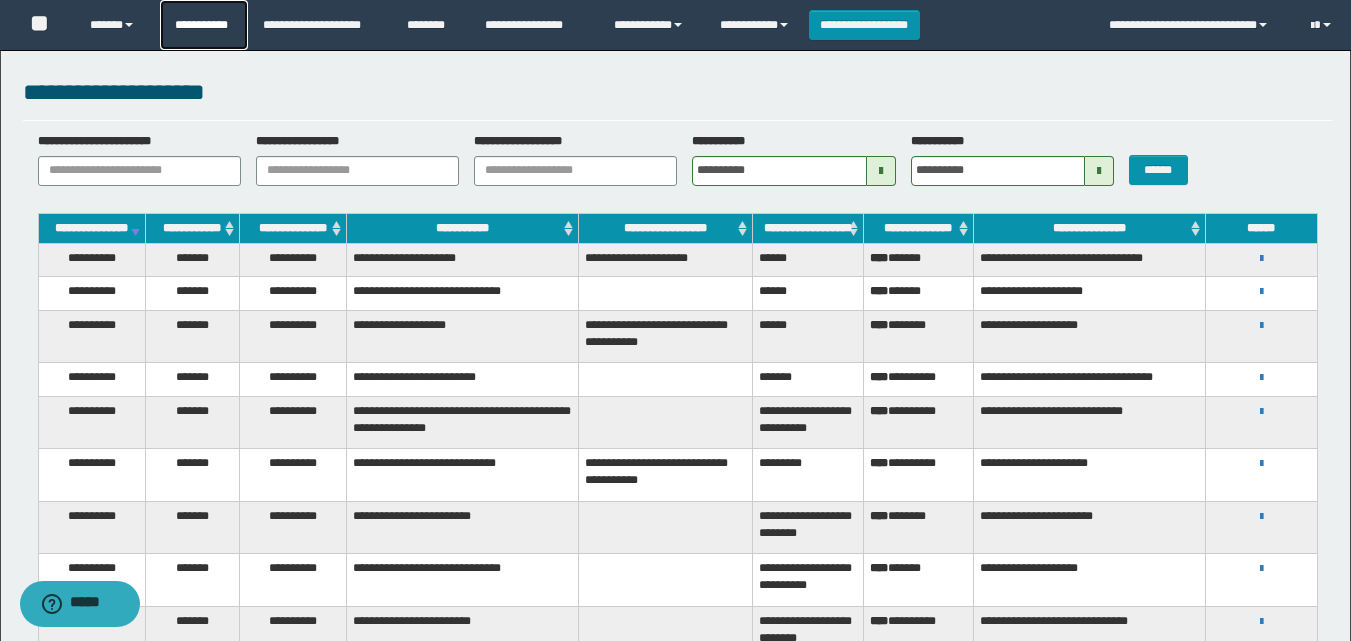 click on "**********" at bounding box center [204, 25] 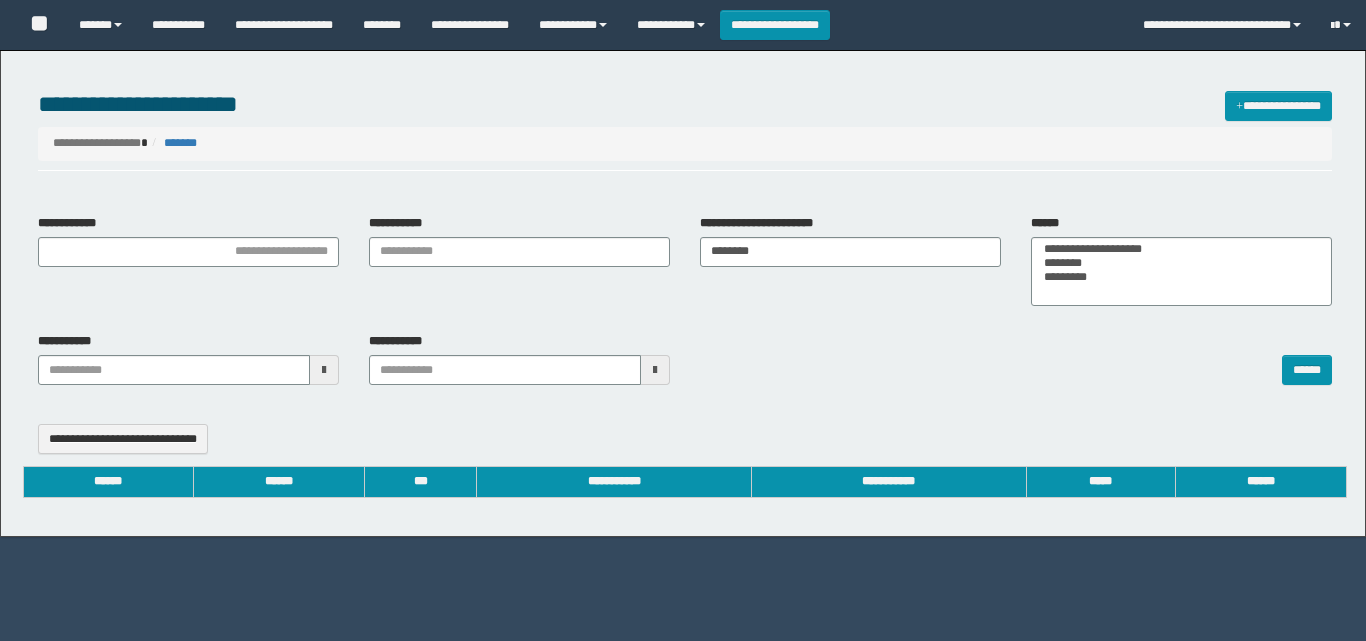 select 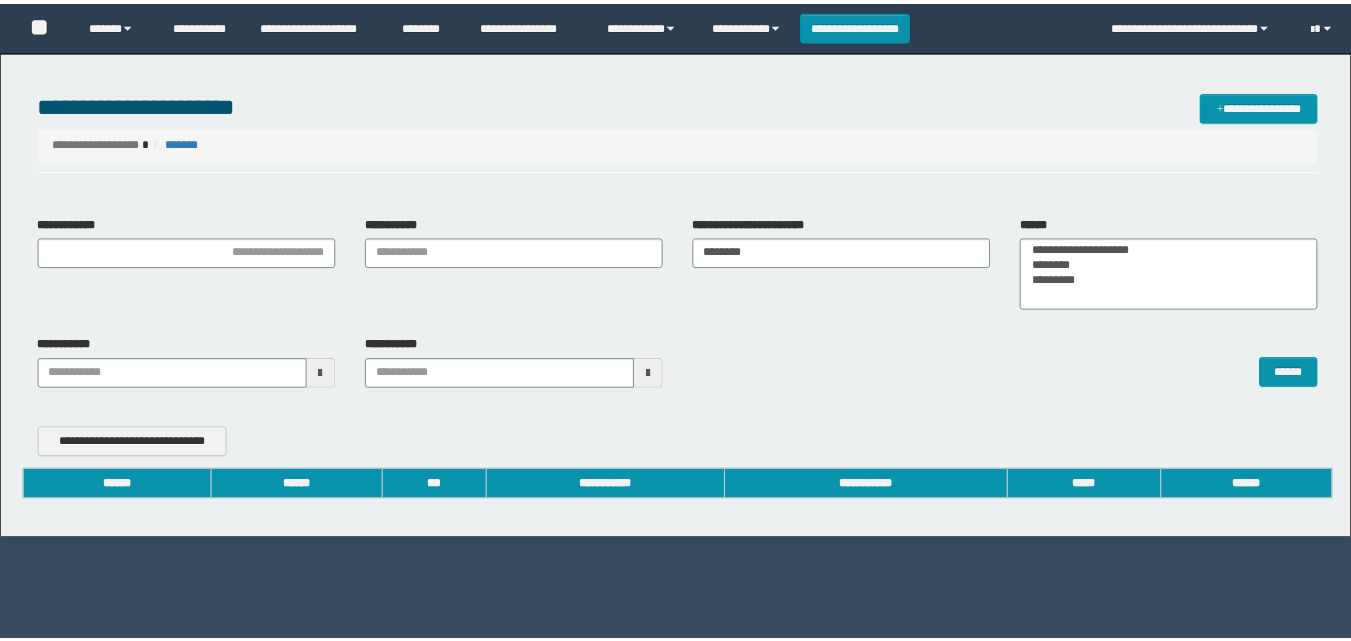 scroll, scrollTop: 0, scrollLeft: 0, axis: both 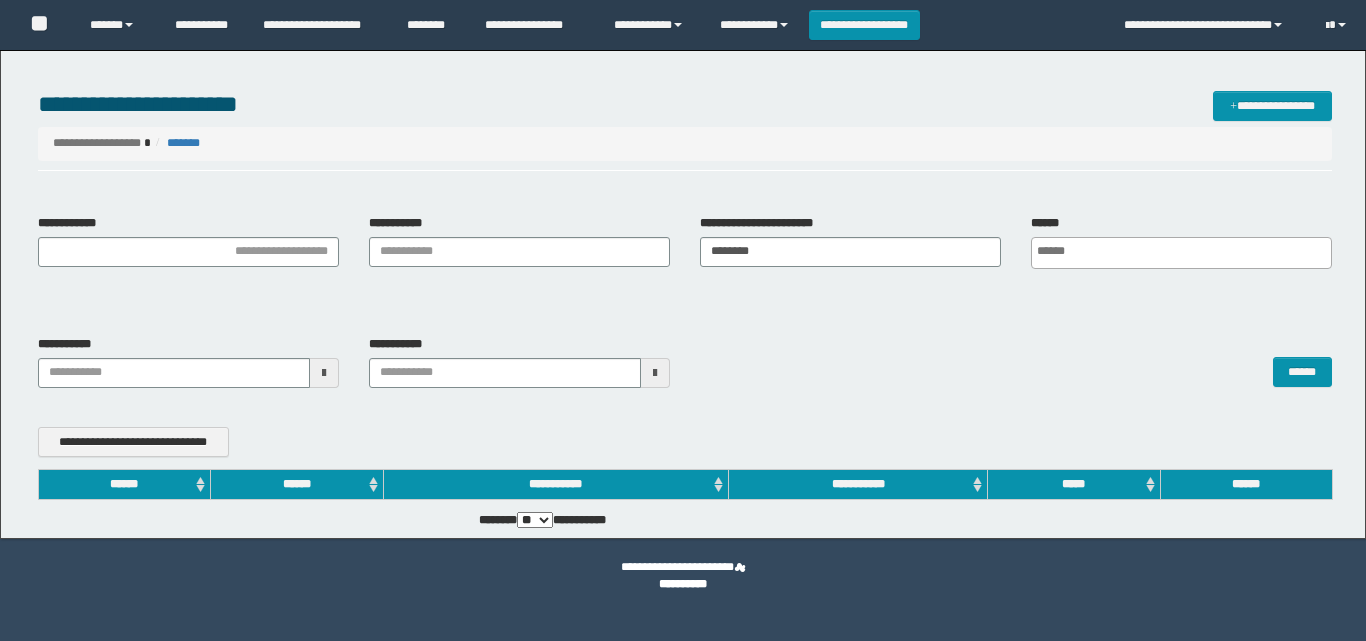 type 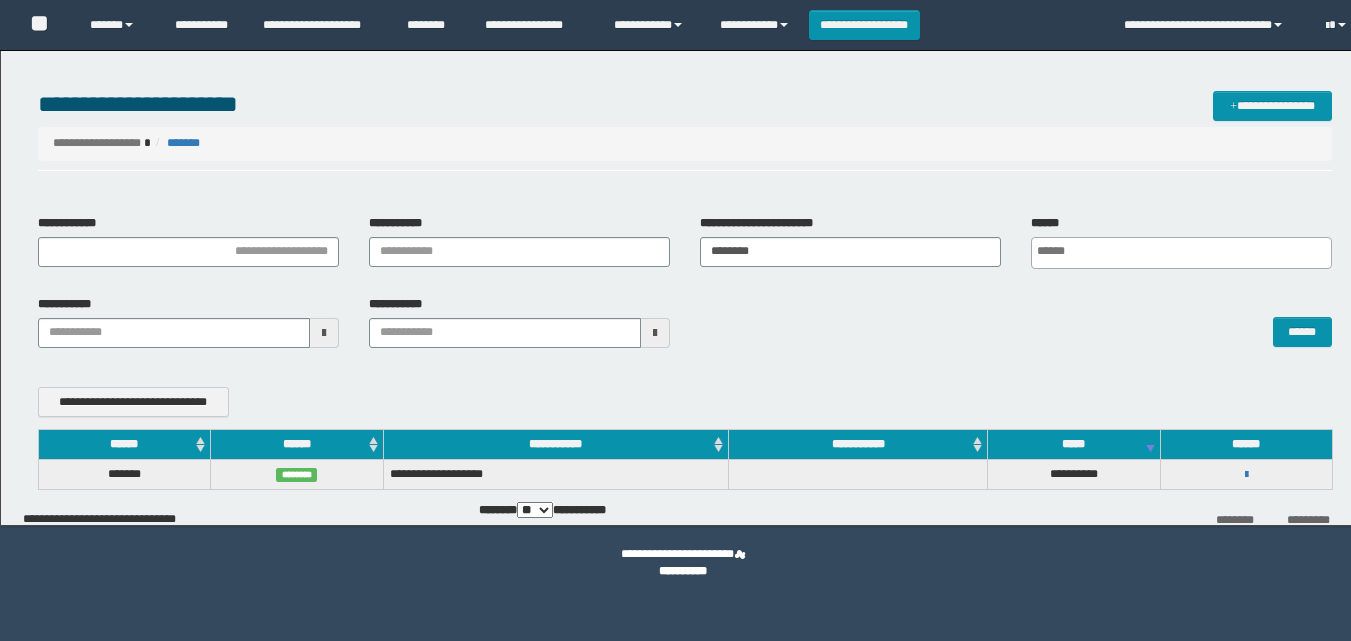 scroll, scrollTop: 0, scrollLeft: 0, axis: both 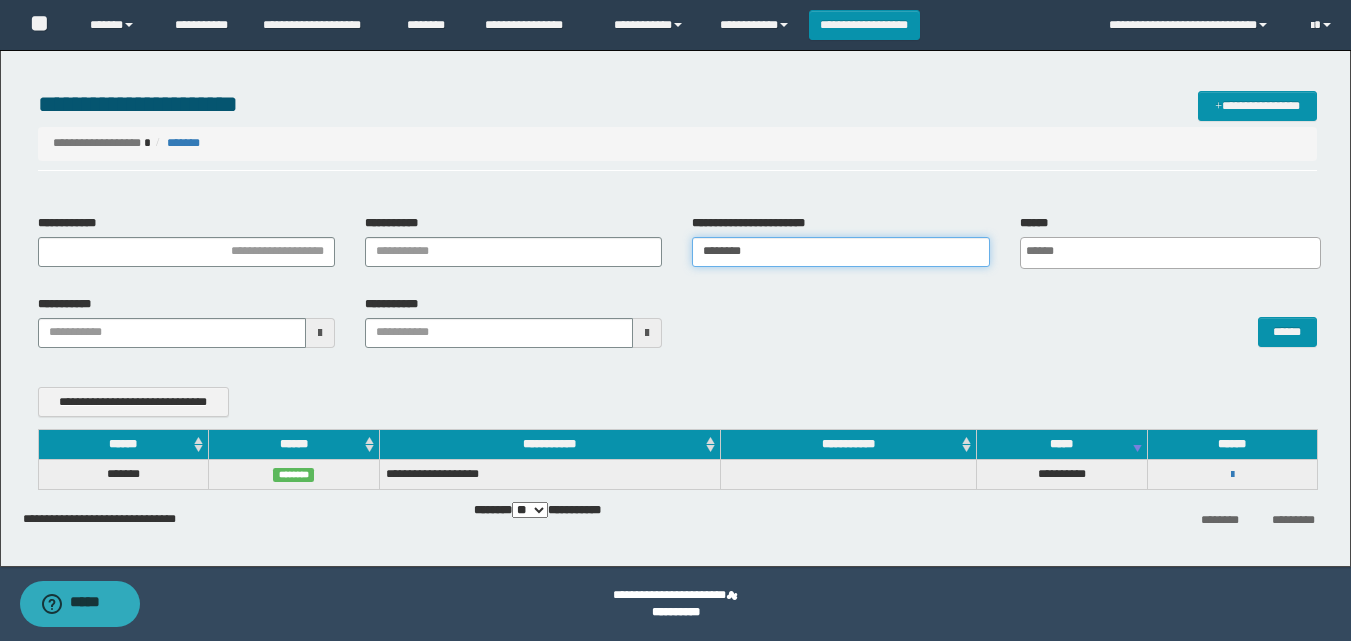 drag, startPoint x: 838, startPoint y: 254, endPoint x: 708, endPoint y: 254, distance: 130 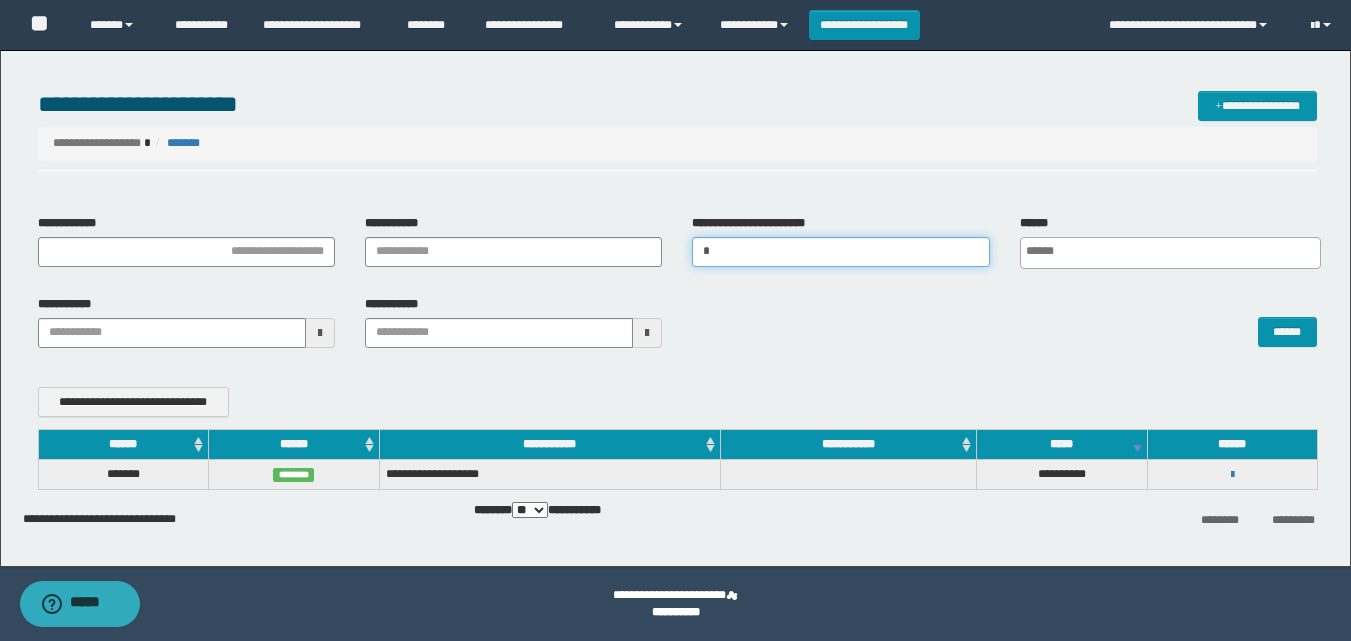 type 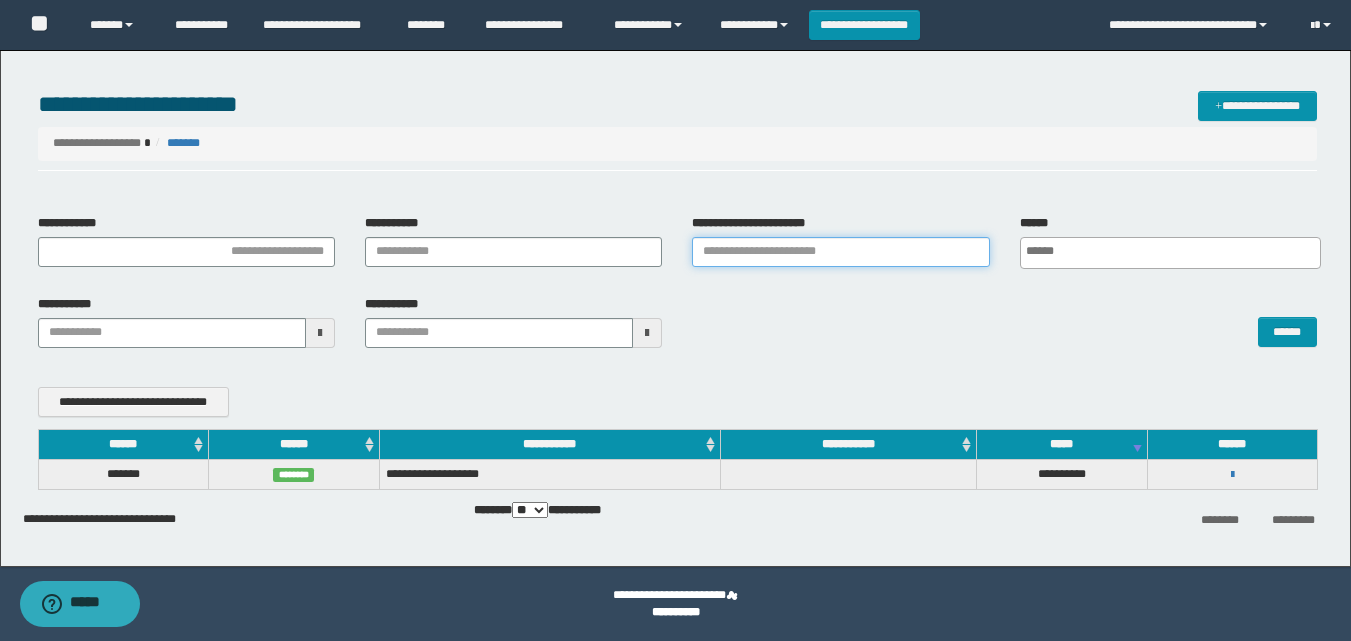 paste on "**********" 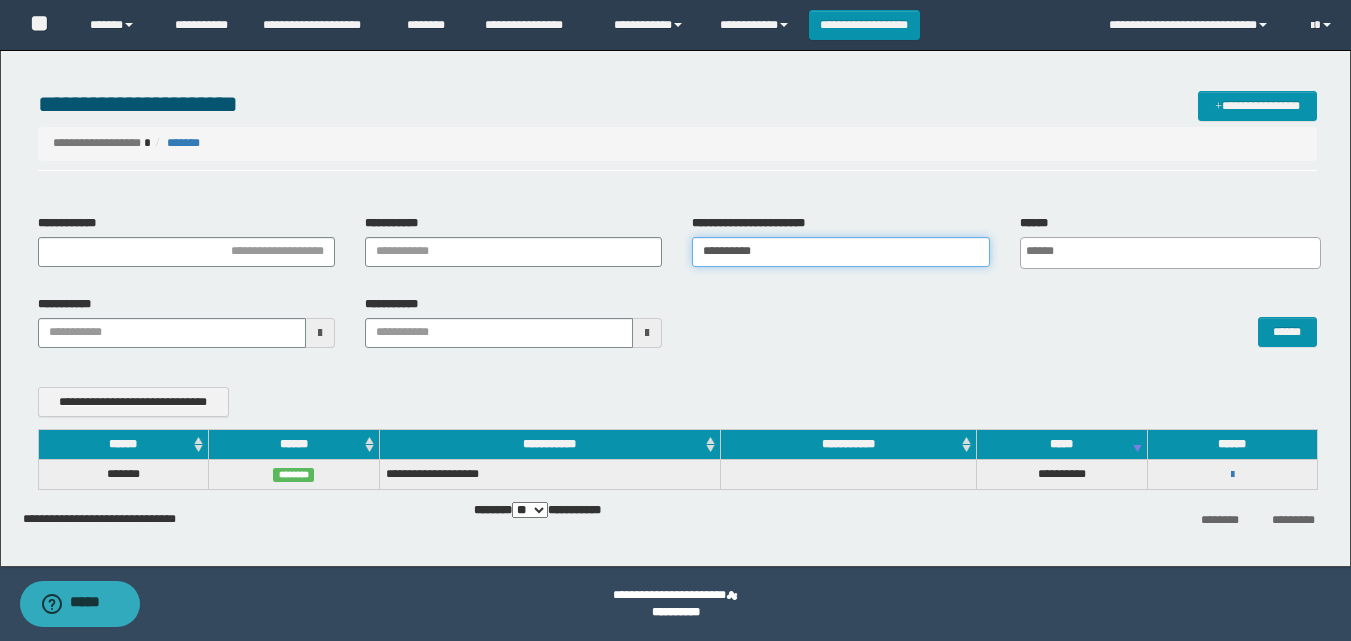 type 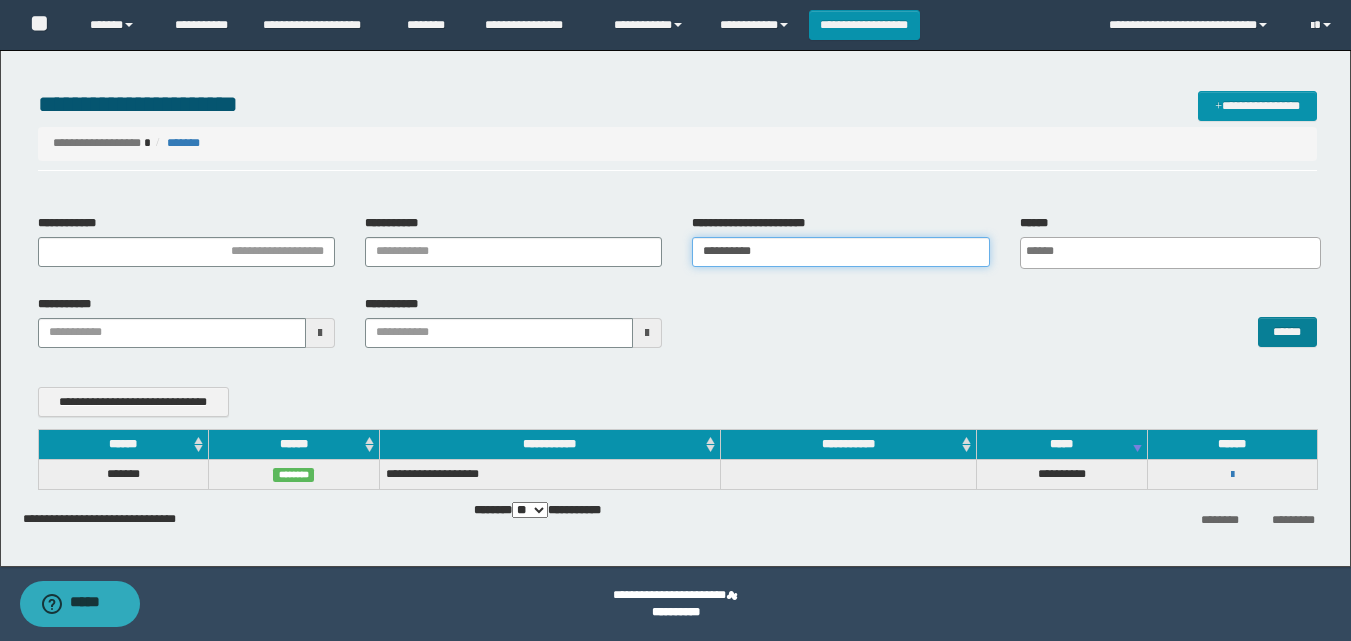 type on "**********" 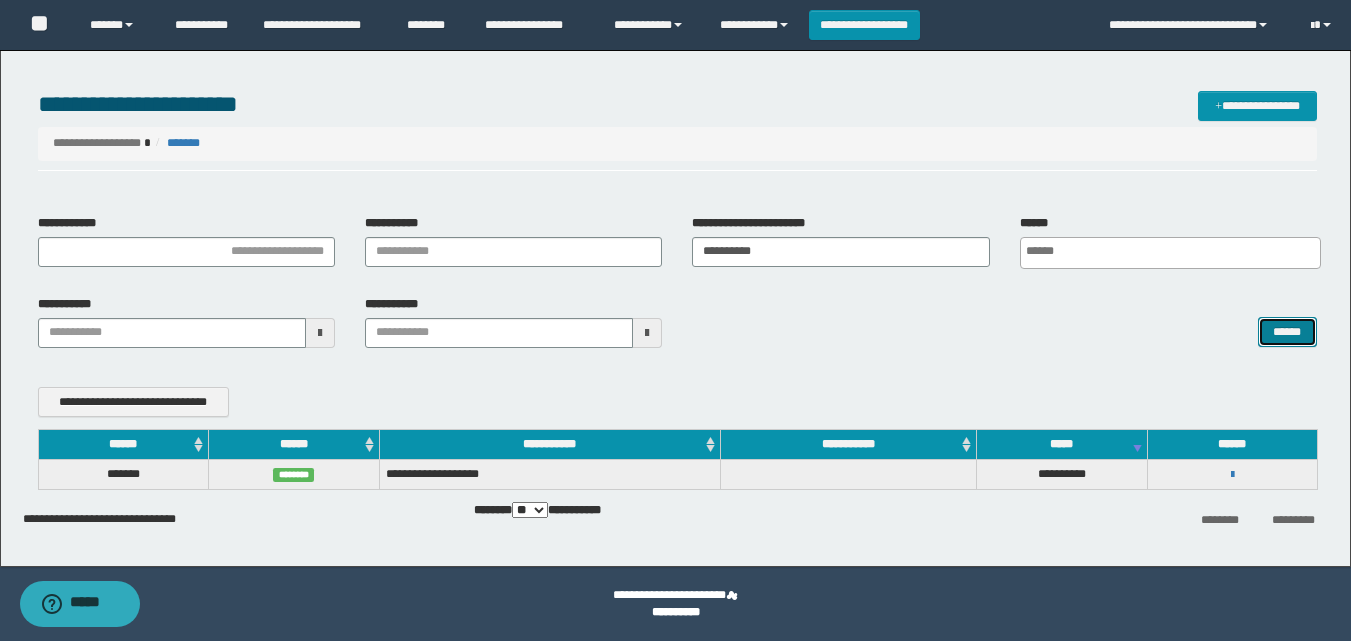 click on "******" at bounding box center (1287, 332) 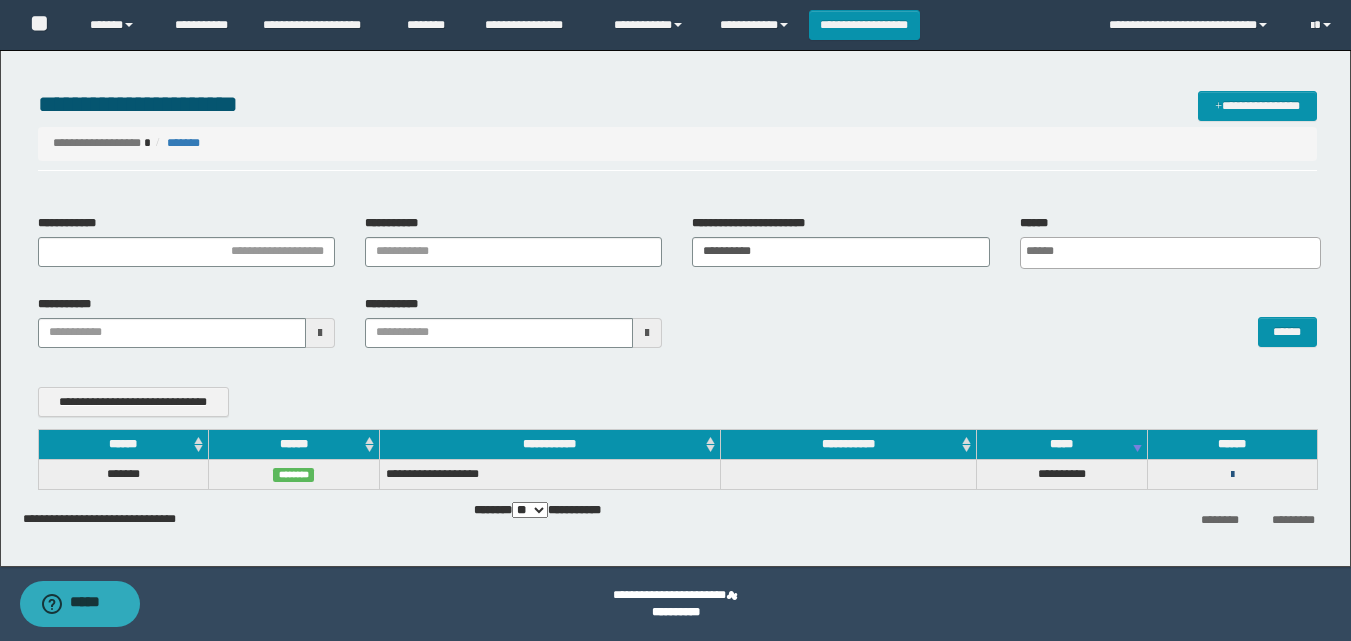 click at bounding box center (1232, 475) 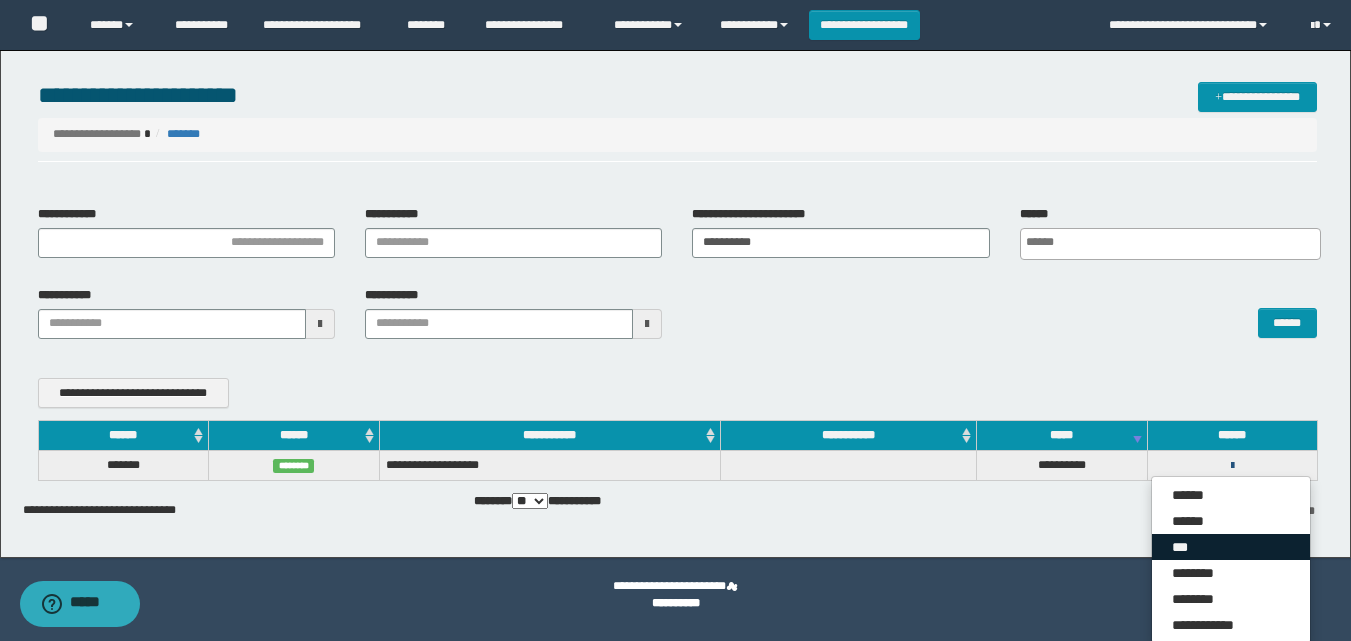 scroll, scrollTop: 12, scrollLeft: 0, axis: vertical 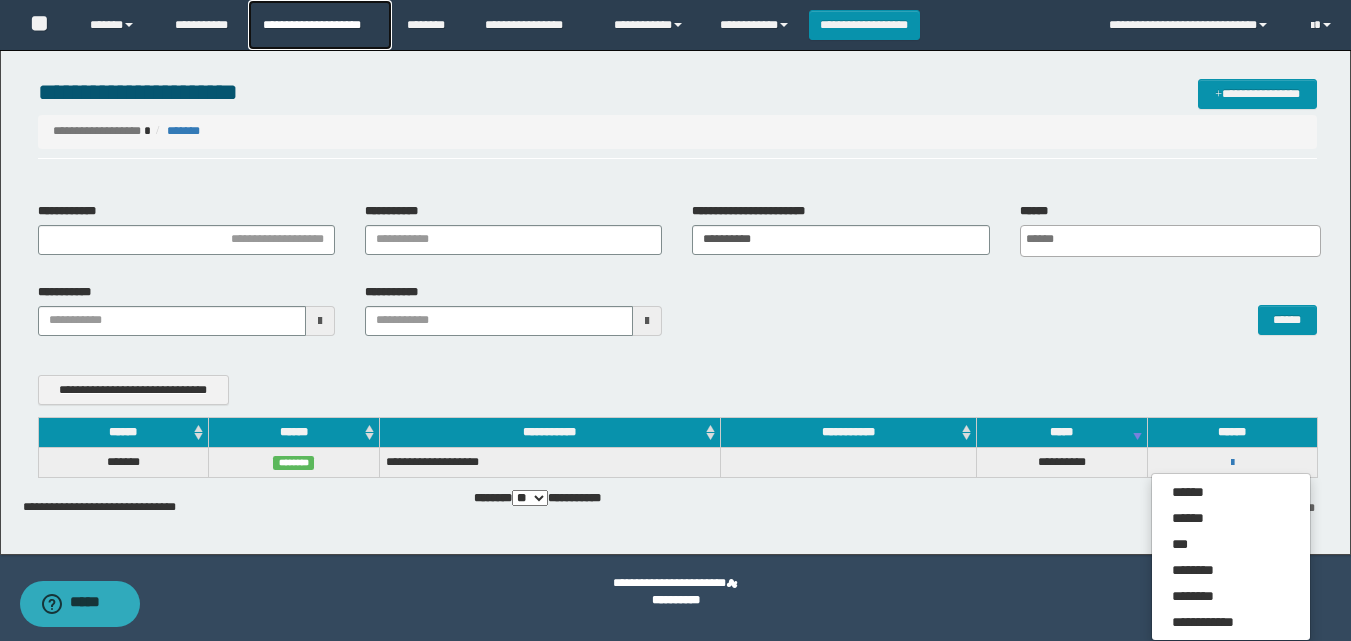 click on "**********" at bounding box center (319, 25) 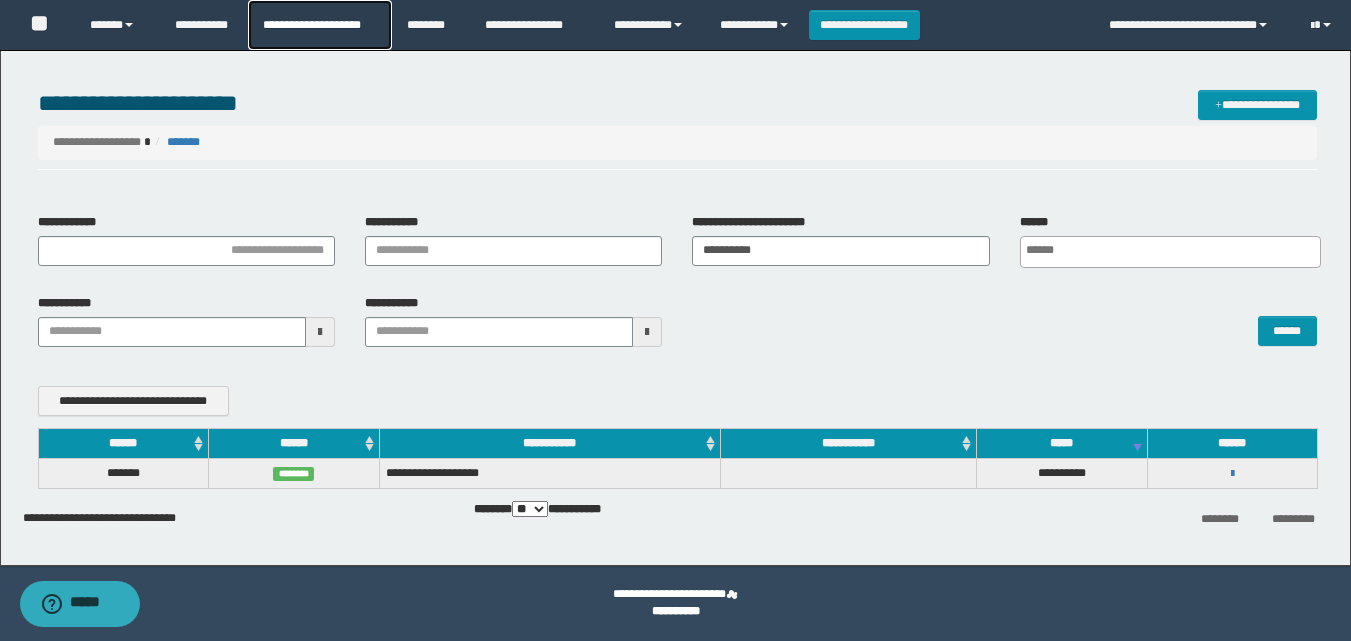 scroll, scrollTop: 1, scrollLeft: 0, axis: vertical 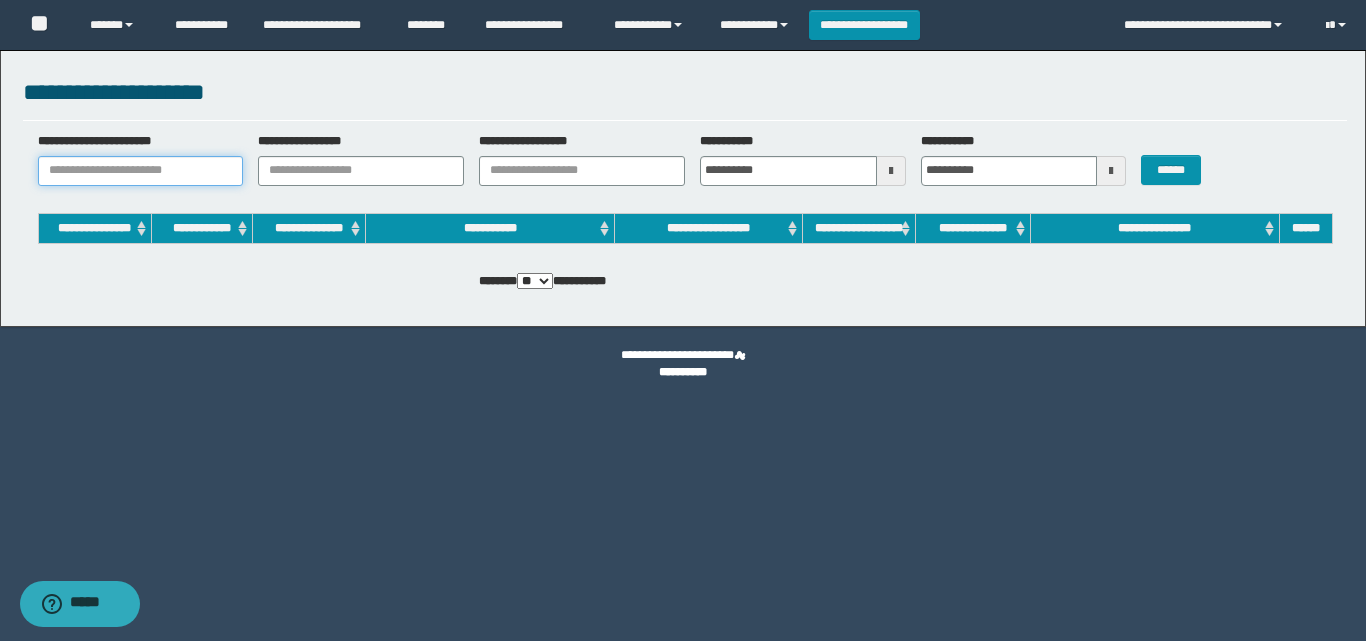 click on "**********" at bounding box center (141, 171) 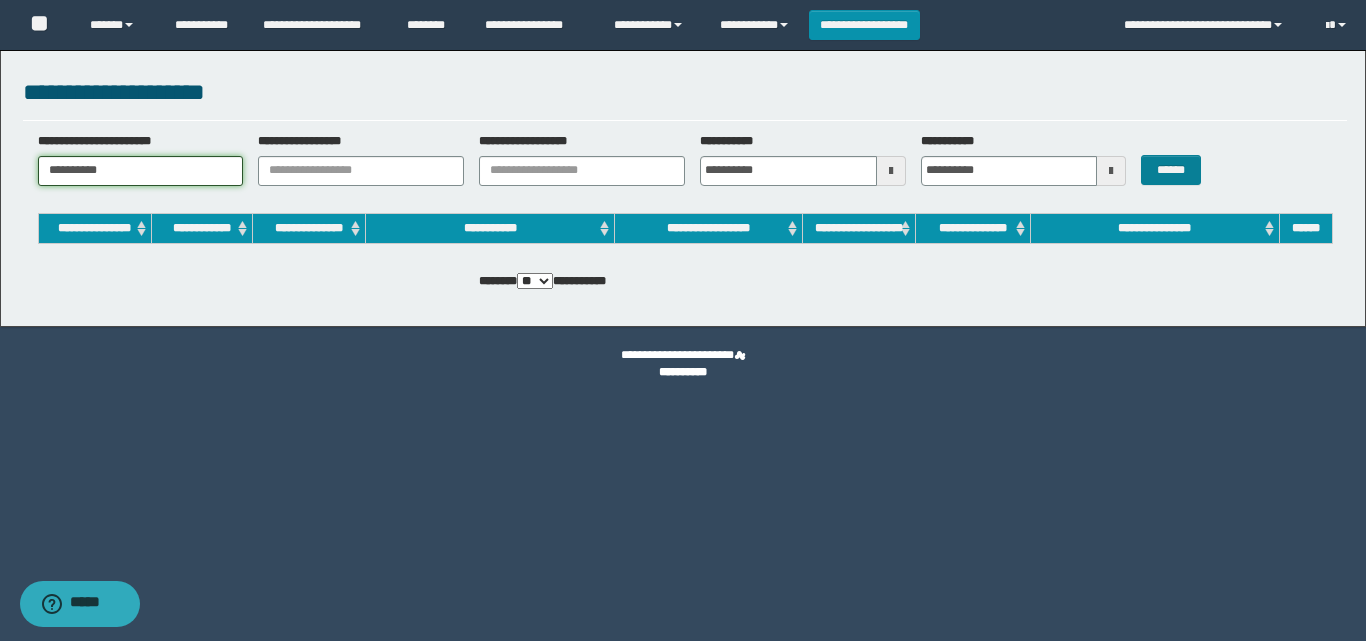 type on "**********" 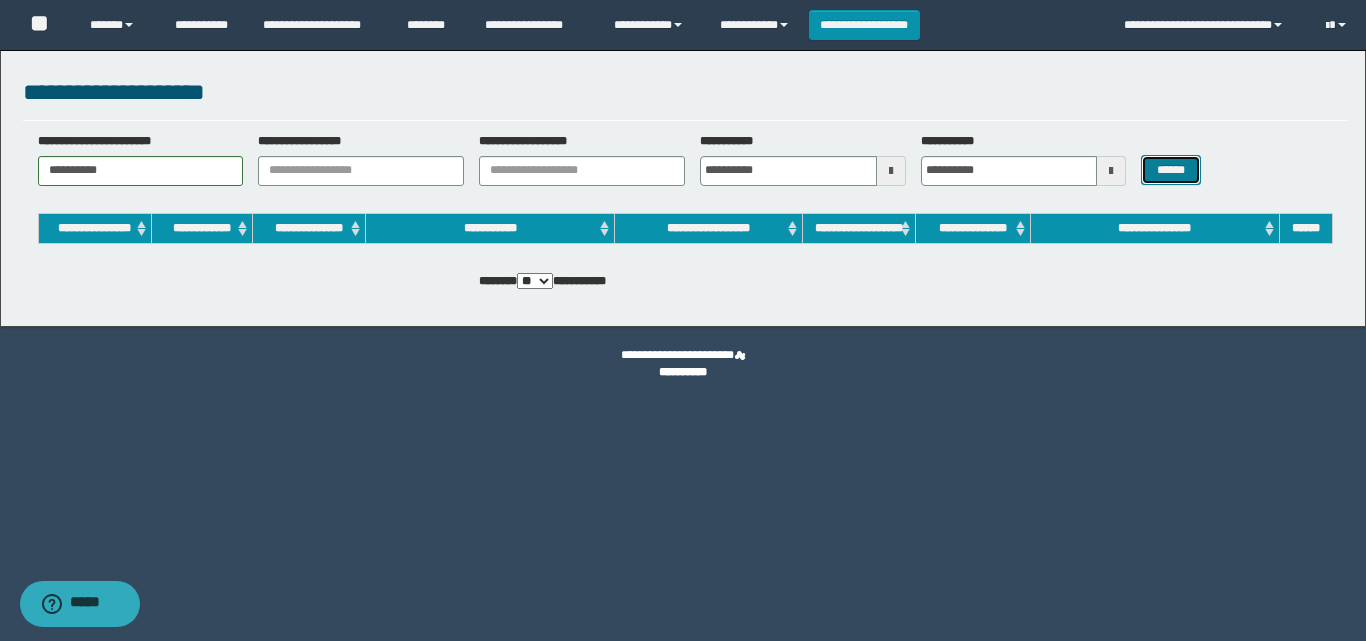 click on "******" at bounding box center (1170, 170) 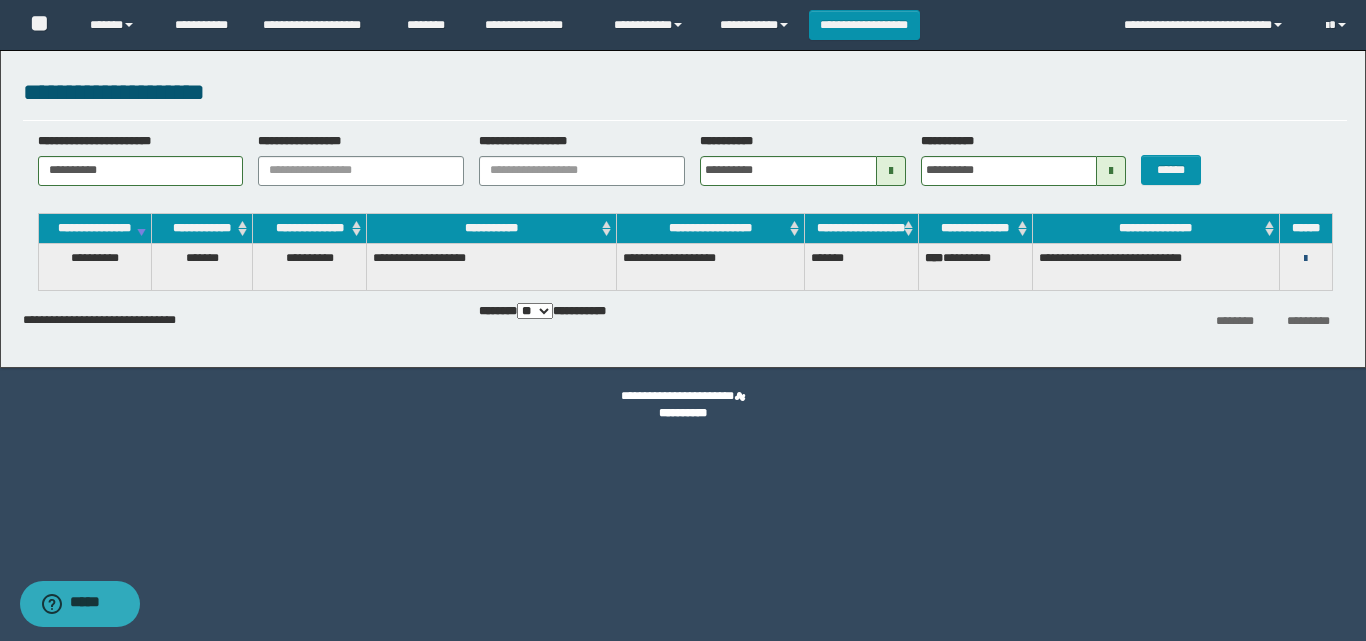 click at bounding box center (1305, 259) 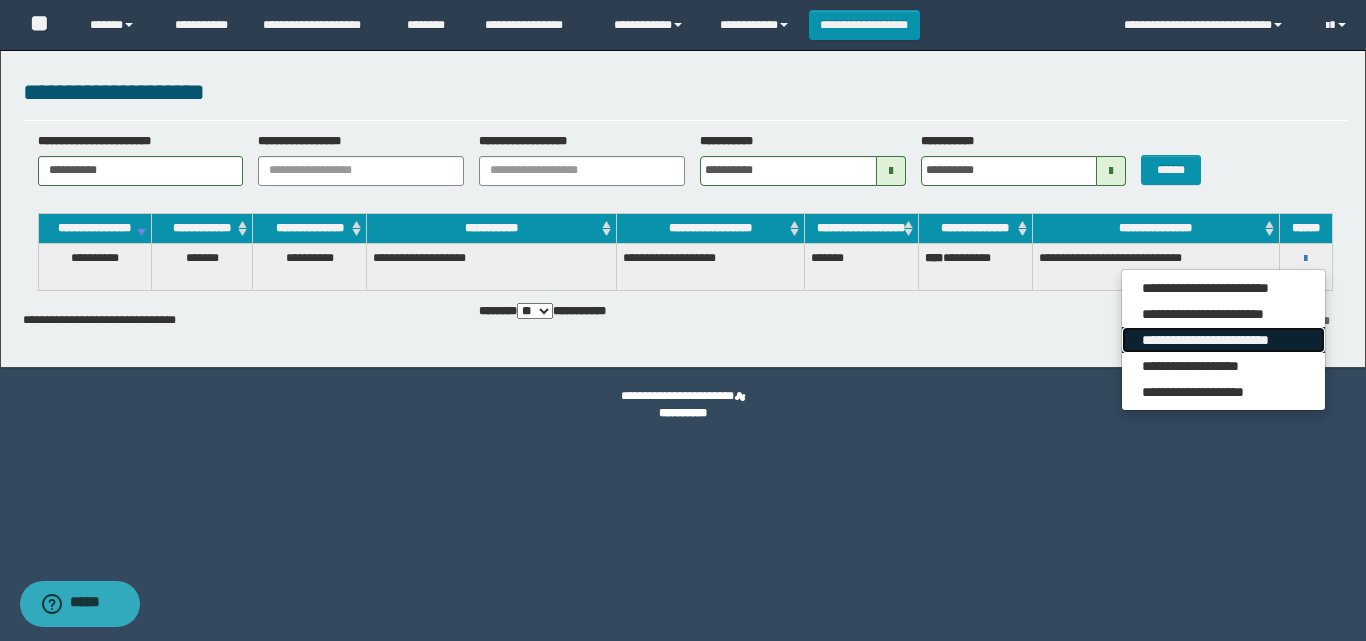 click on "**********" at bounding box center (1223, 340) 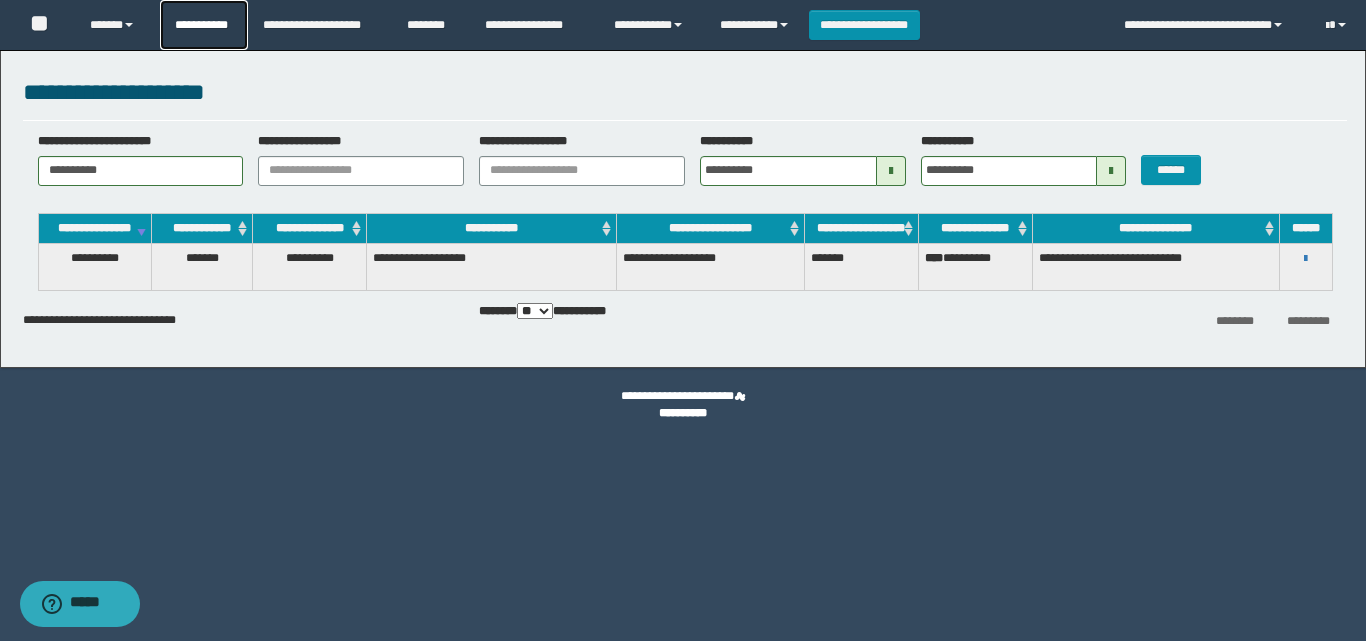 click on "**********" at bounding box center [204, 25] 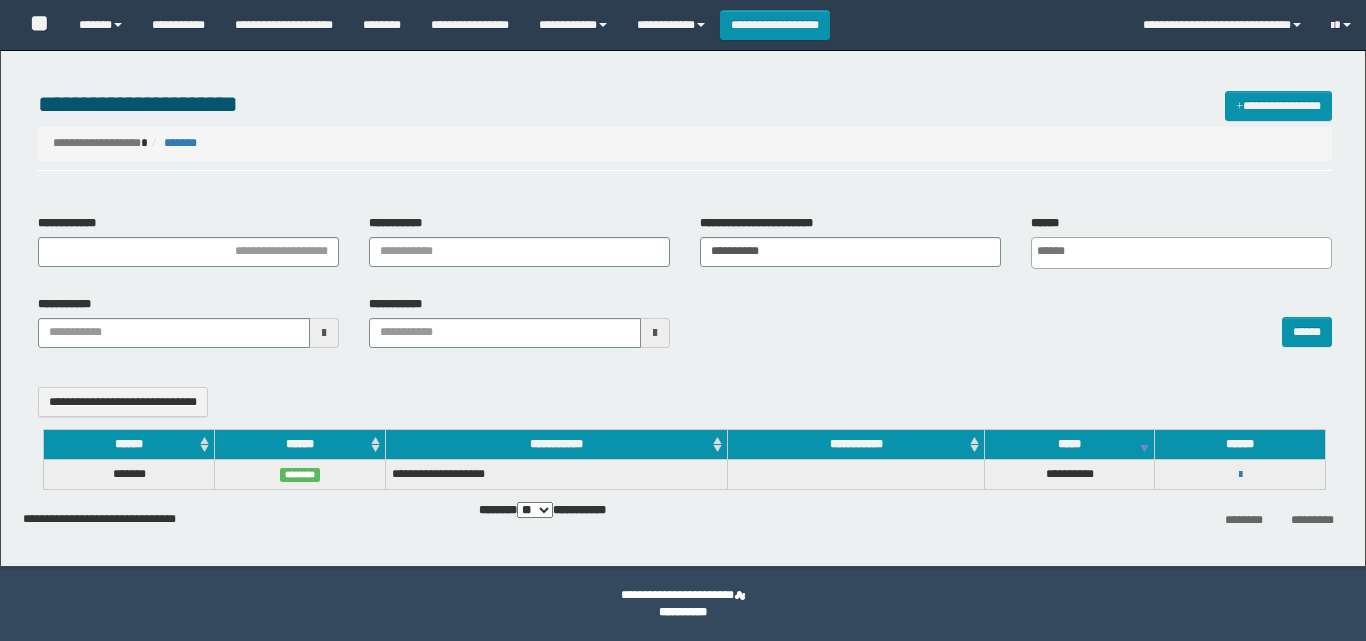 select 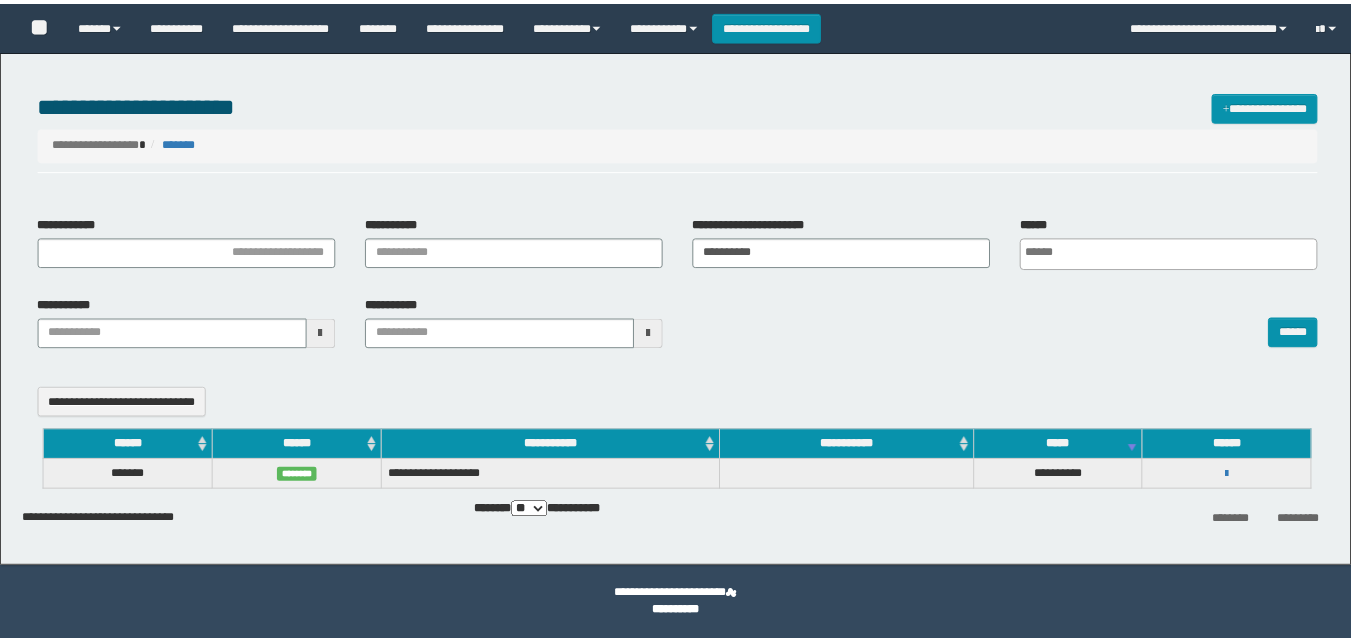 scroll, scrollTop: 0, scrollLeft: 0, axis: both 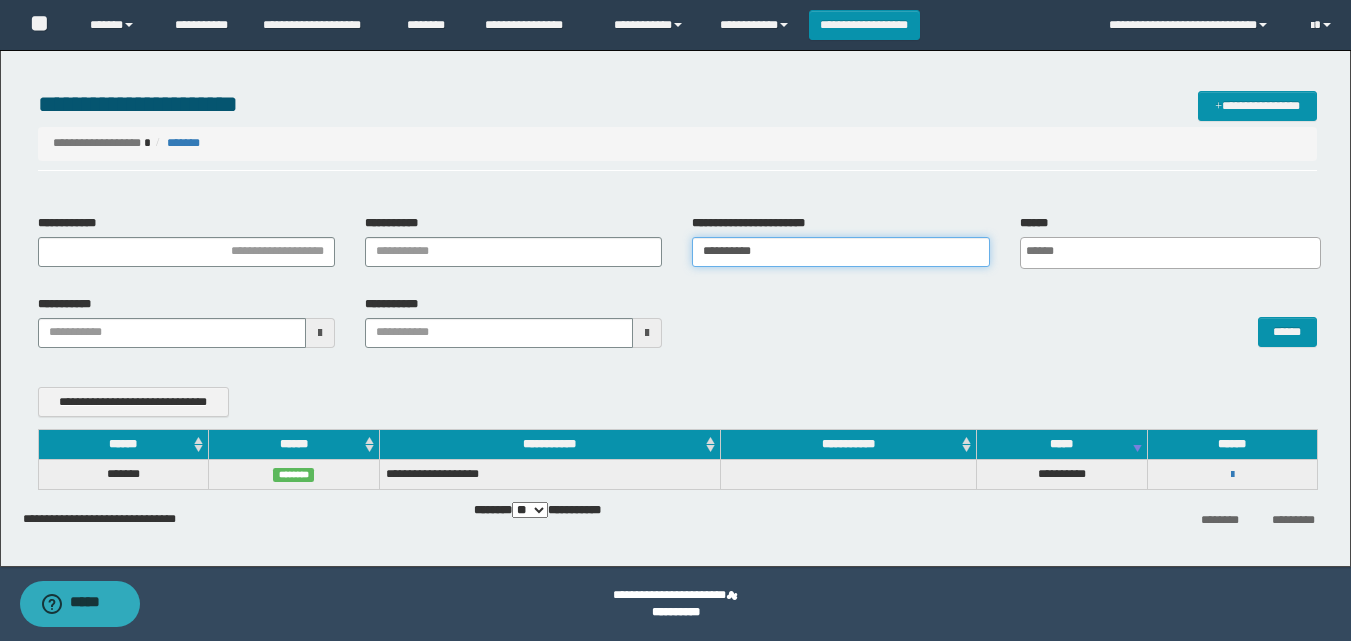 drag, startPoint x: 740, startPoint y: 252, endPoint x: 704, endPoint y: 253, distance: 36.013885 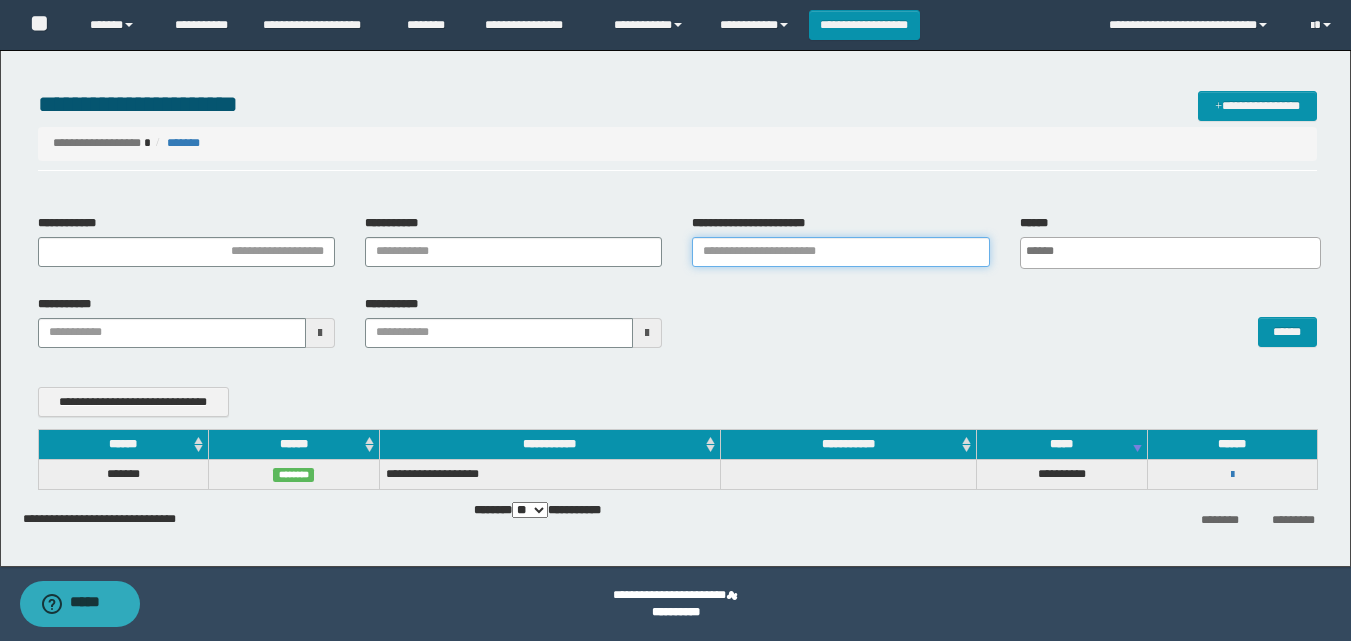 click on "**********" at bounding box center (840, 252) 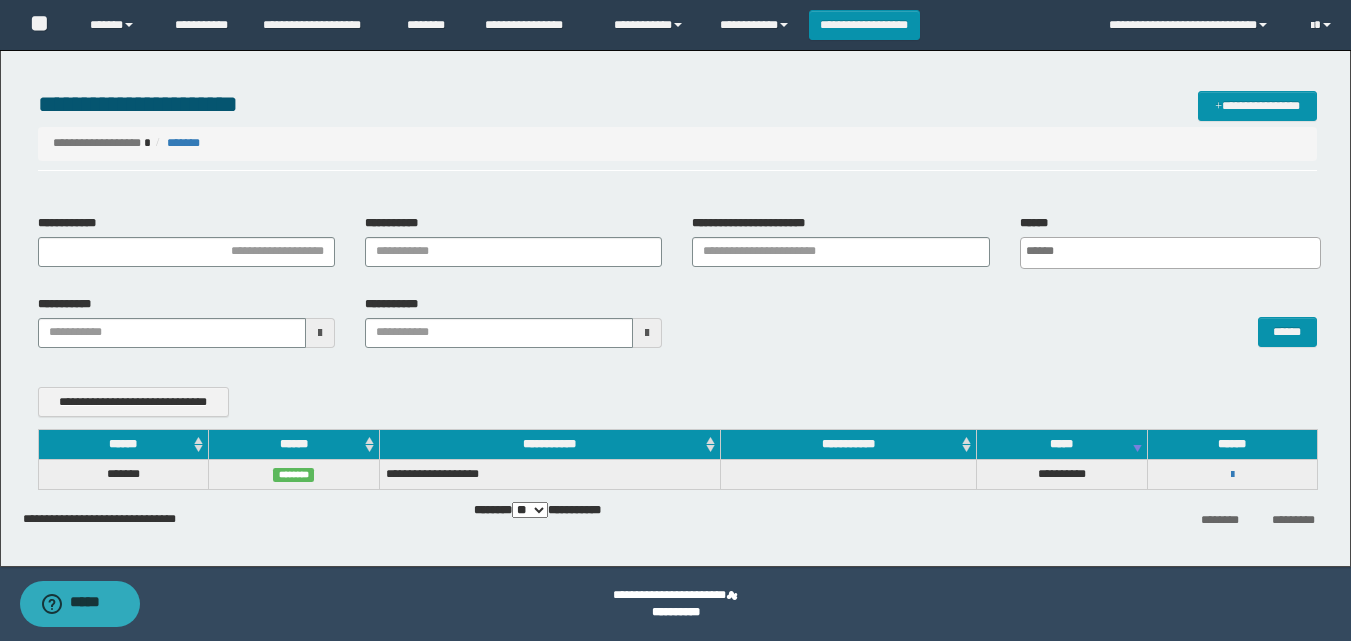 click on "**********" at bounding box center [677, 131] 